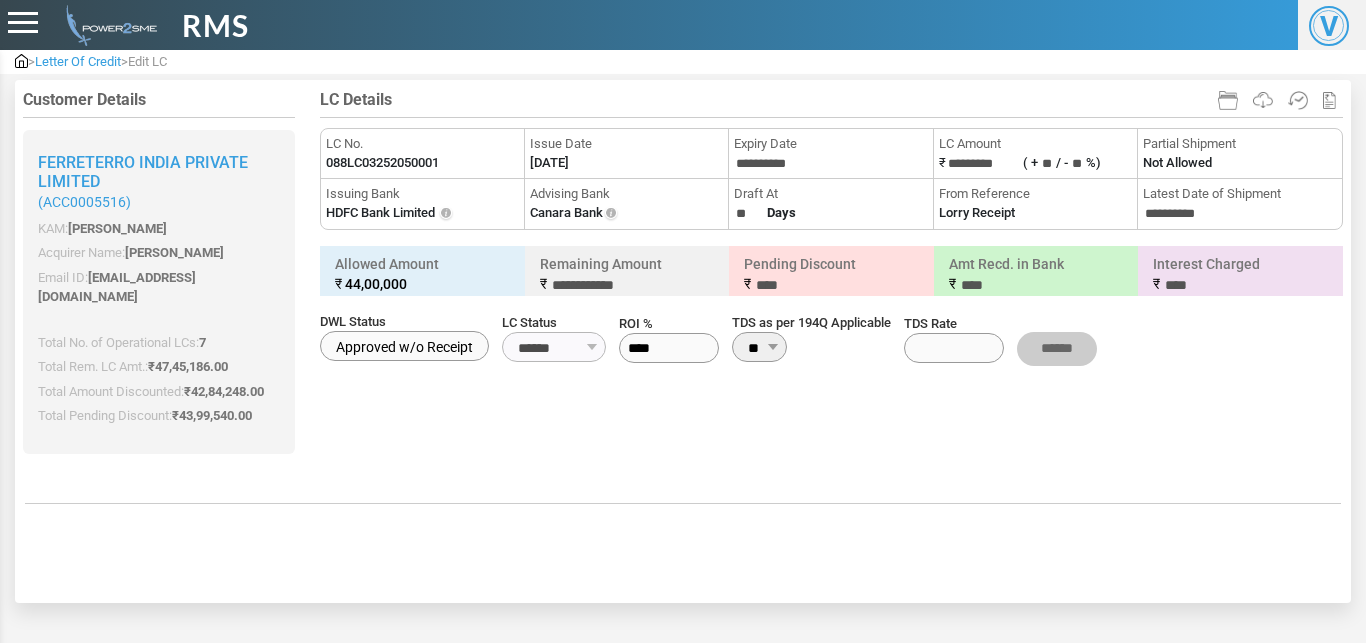 scroll, scrollTop: 0, scrollLeft: 0, axis: both 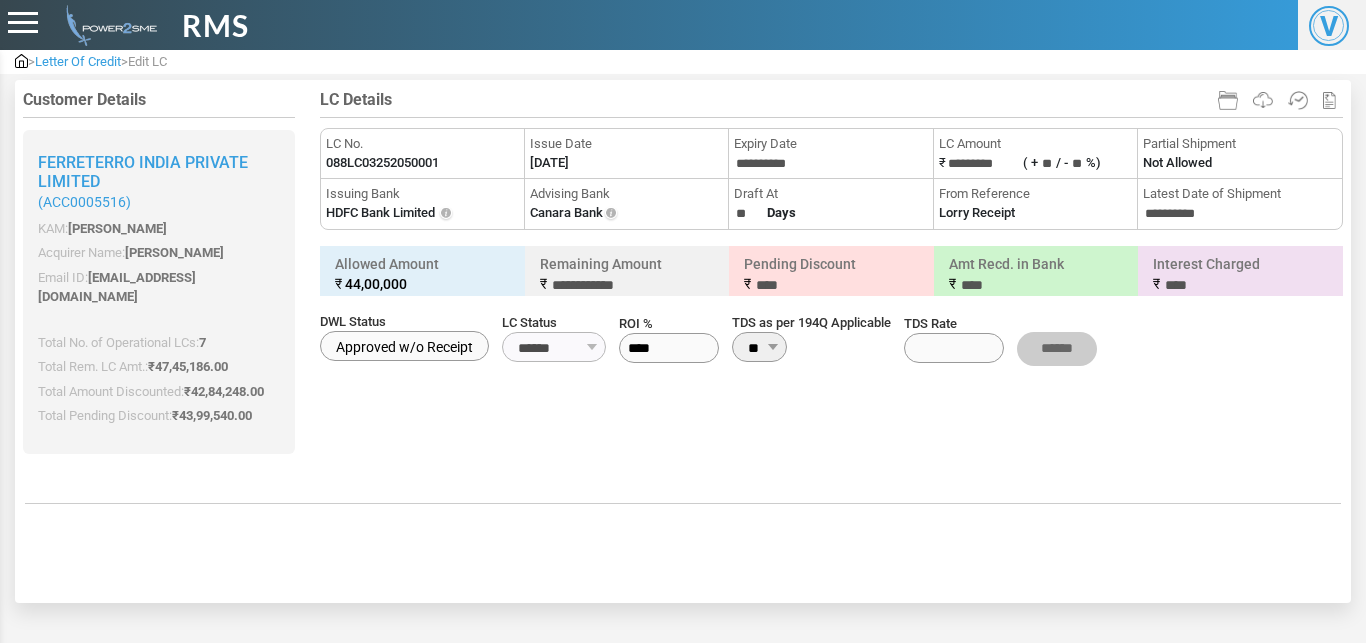 click on ">  Letter
Of Credit  >  Edit LC" at bounding box center [683, 62] 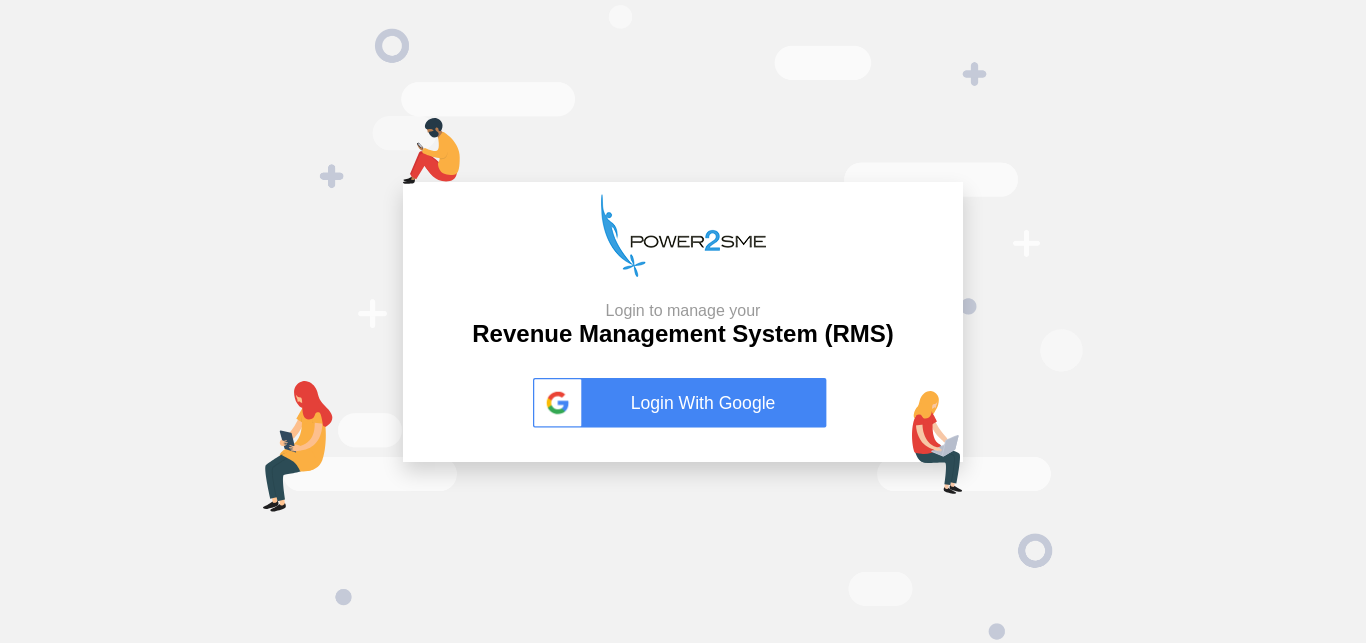click on "Login With Google" at bounding box center (683, 403) 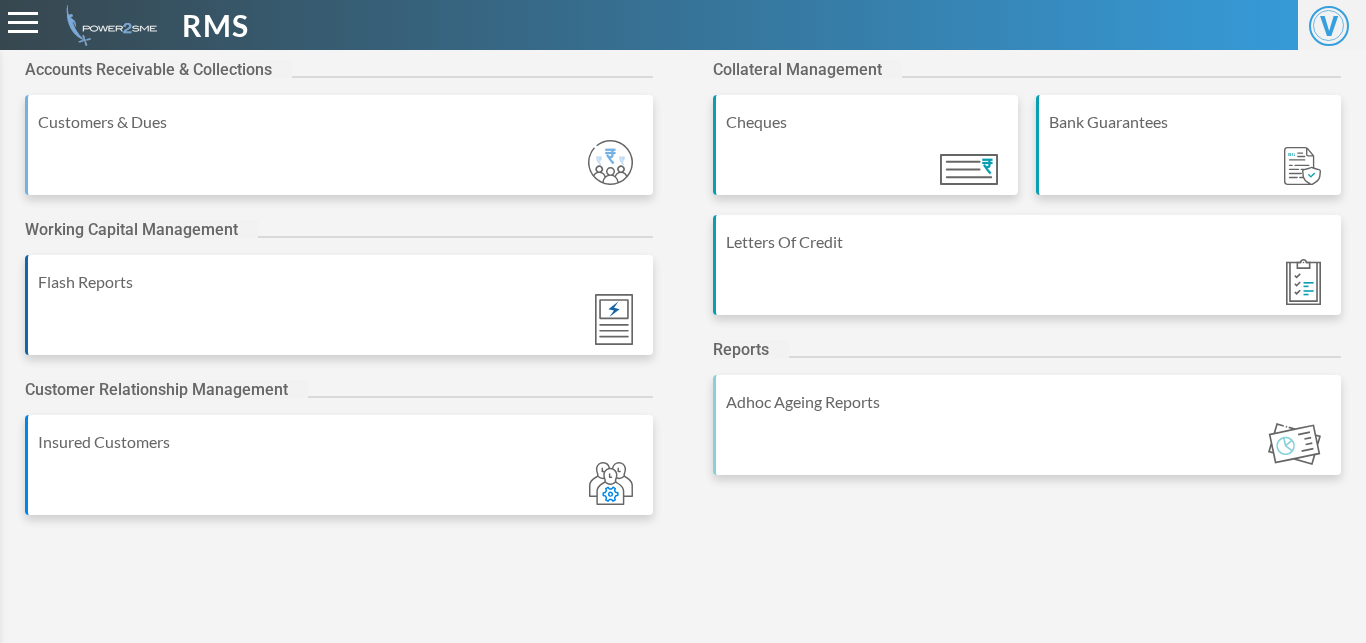scroll, scrollTop: 0, scrollLeft: 0, axis: both 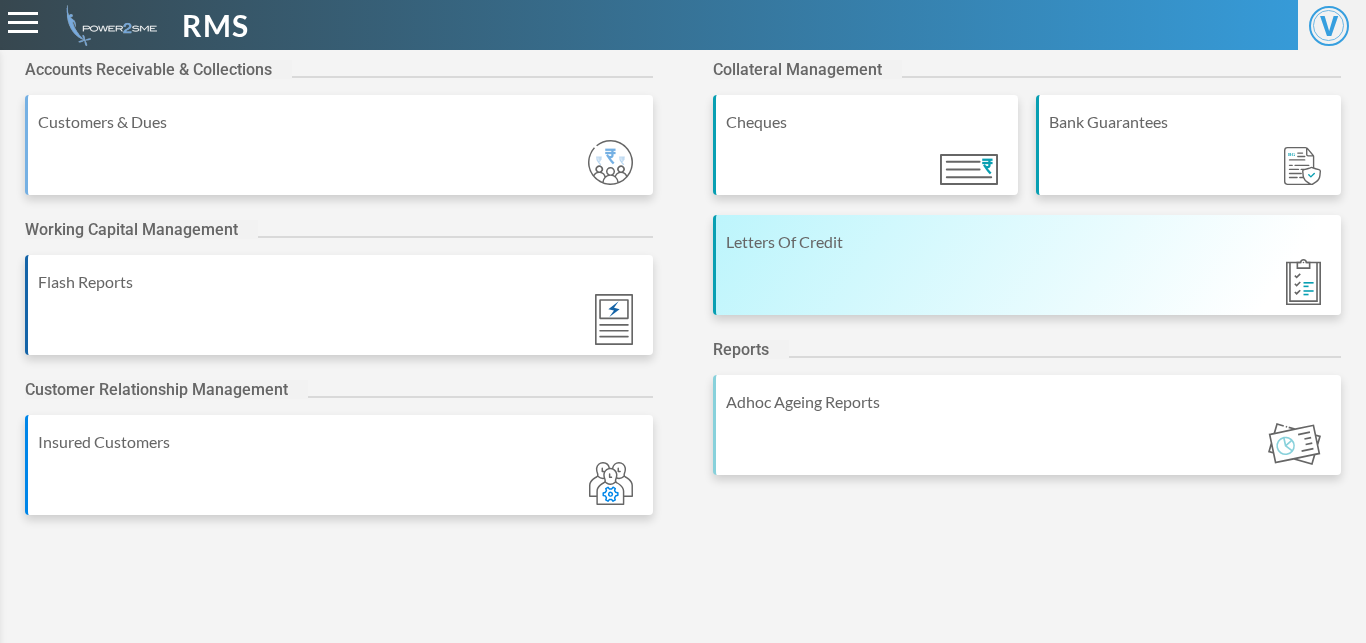 click on "Letters Of Credit" at bounding box center [1027, 265] 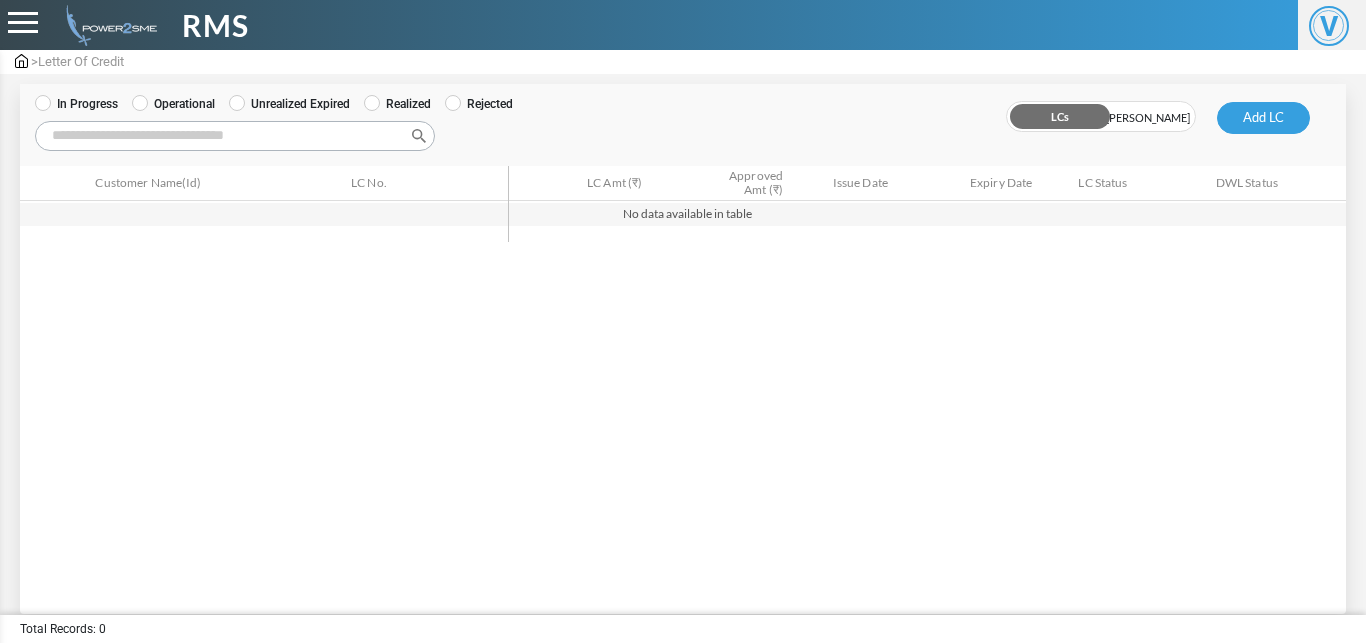 scroll, scrollTop: 0, scrollLeft: 0, axis: both 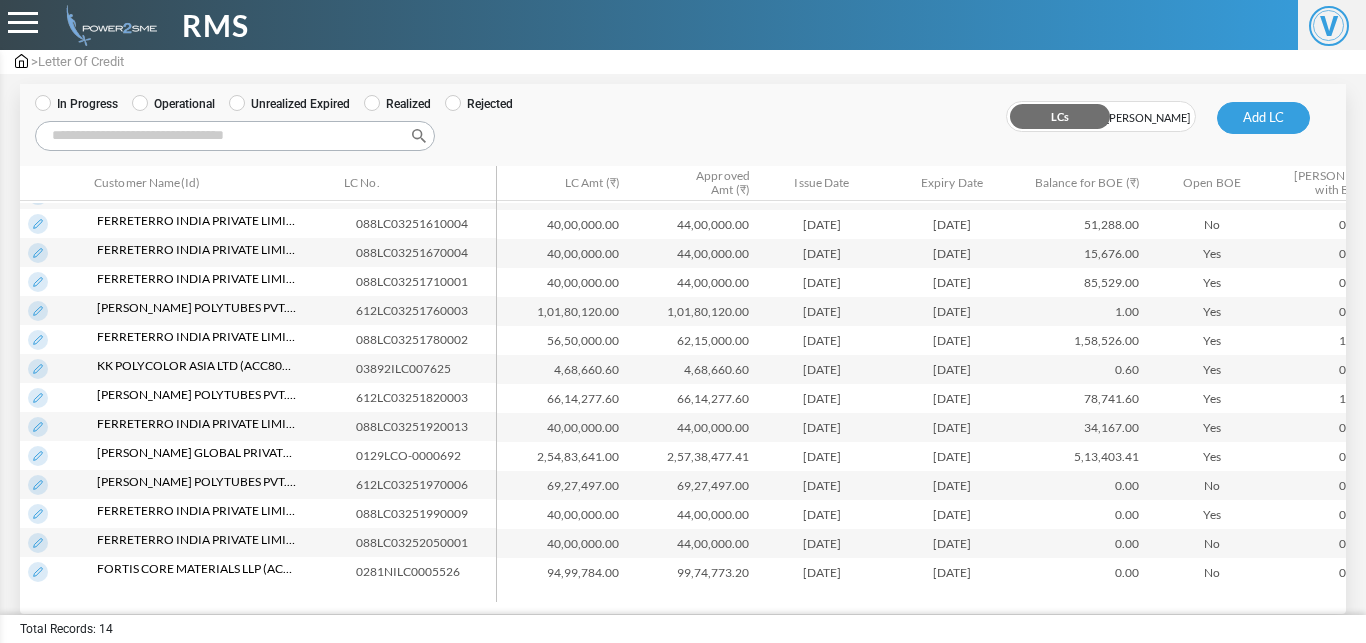 click at bounding box center [38, 572] 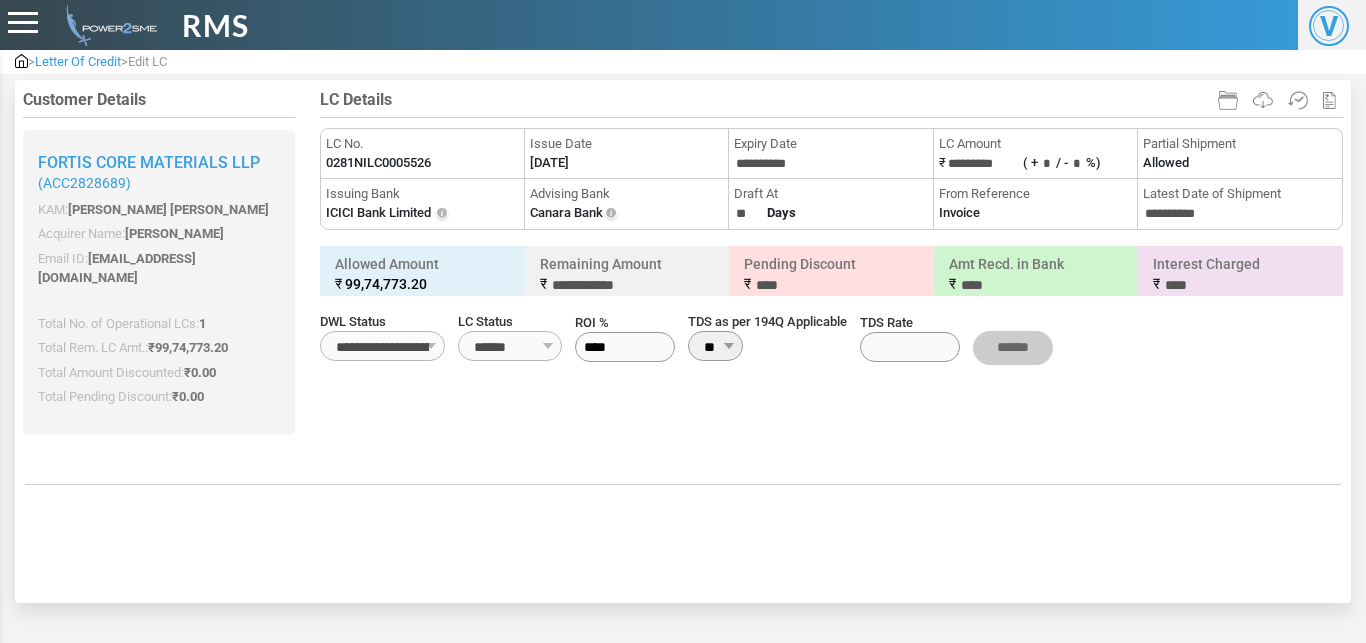 scroll, scrollTop: 0, scrollLeft: 0, axis: both 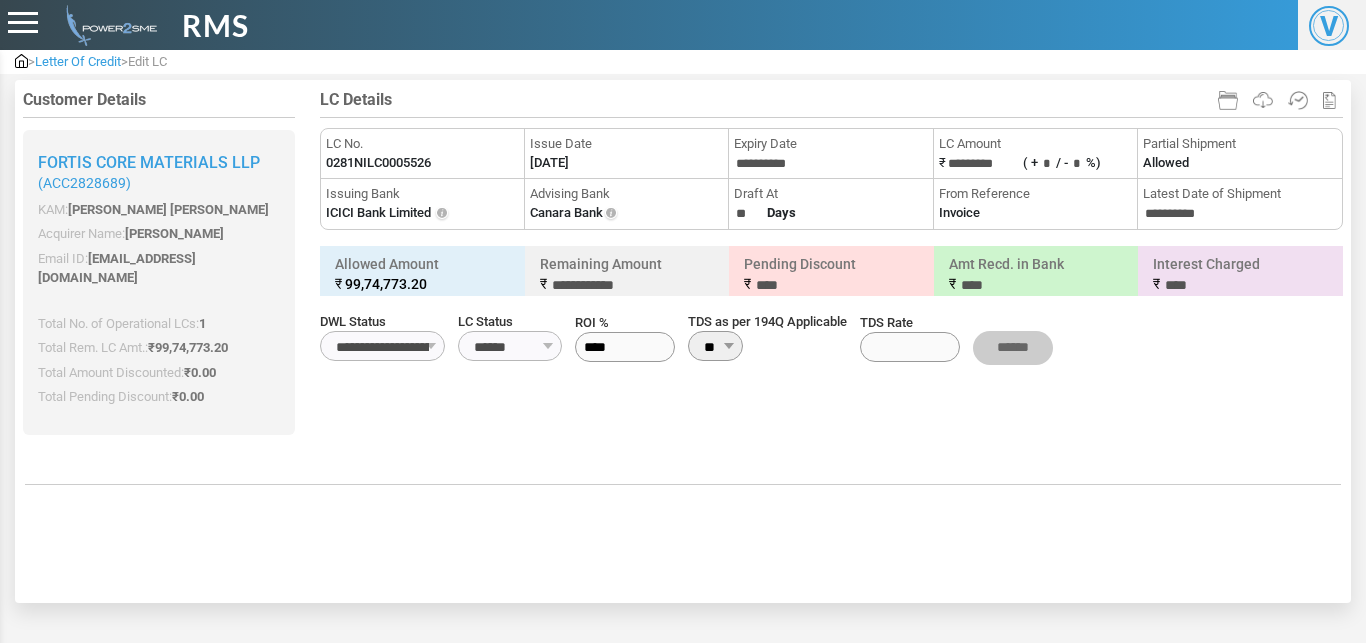 click on "Fortis Core Materials Llp (ACC2828689)" at bounding box center [159, 172] 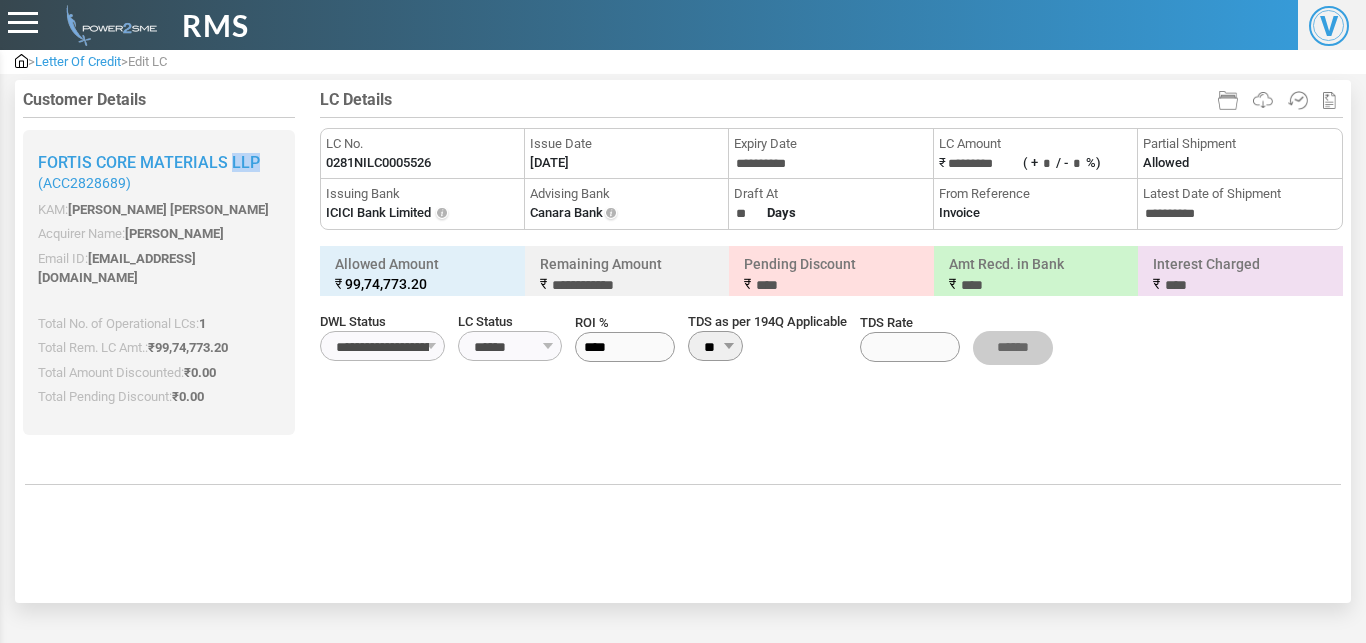 click on "Fortis Core Materials Llp (ACC2828689)" at bounding box center (159, 172) 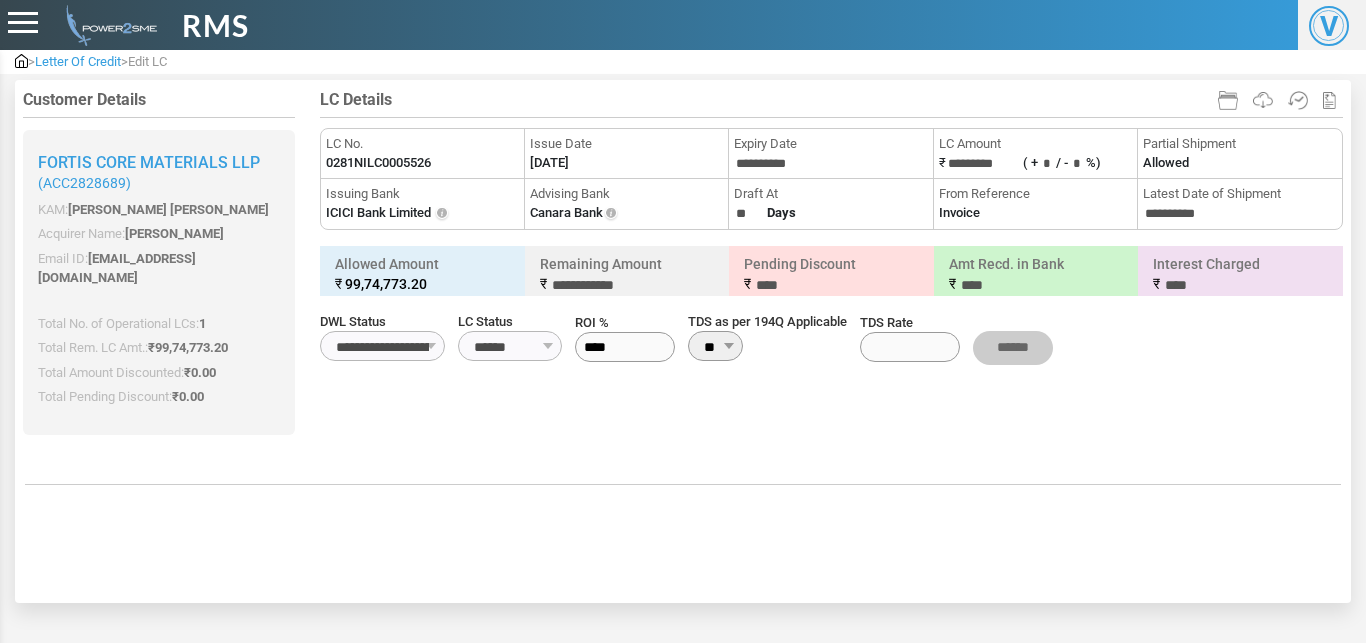 click on "Fortis Core Materials Llp (ACC2828689)" at bounding box center [159, 172] 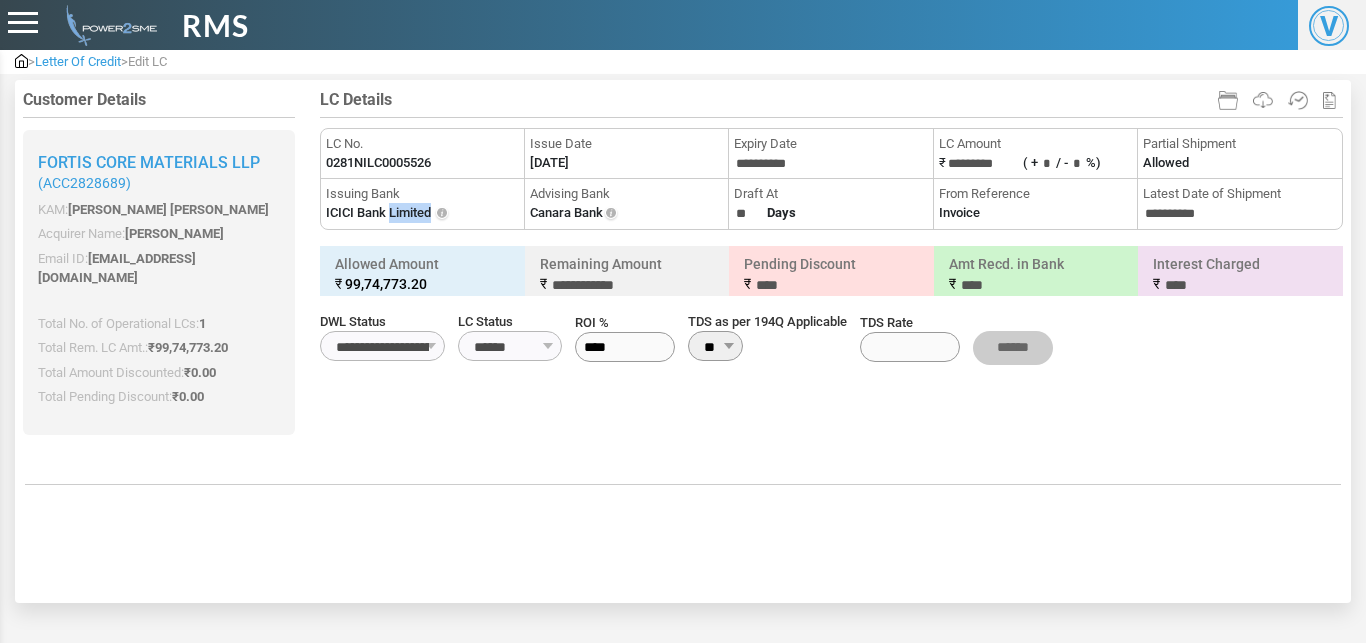 click on "ICICI Bank Limited" at bounding box center (378, 213) 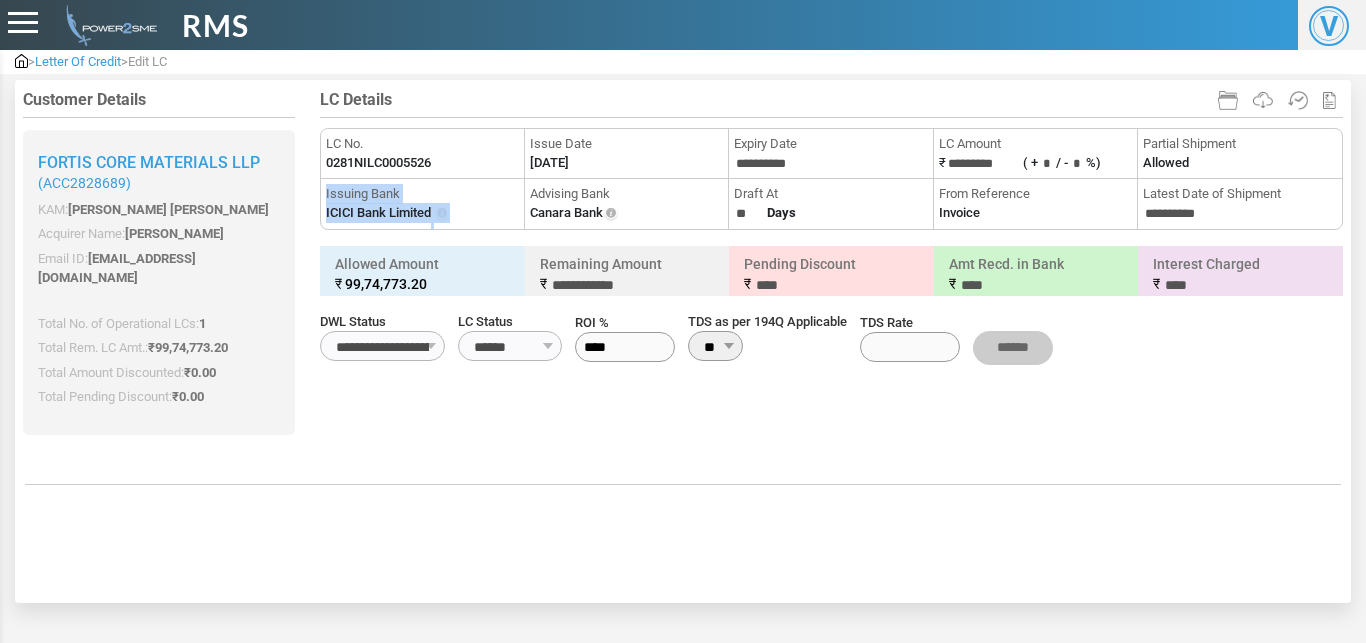click on "ICICI Bank Limited" at bounding box center [378, 213] 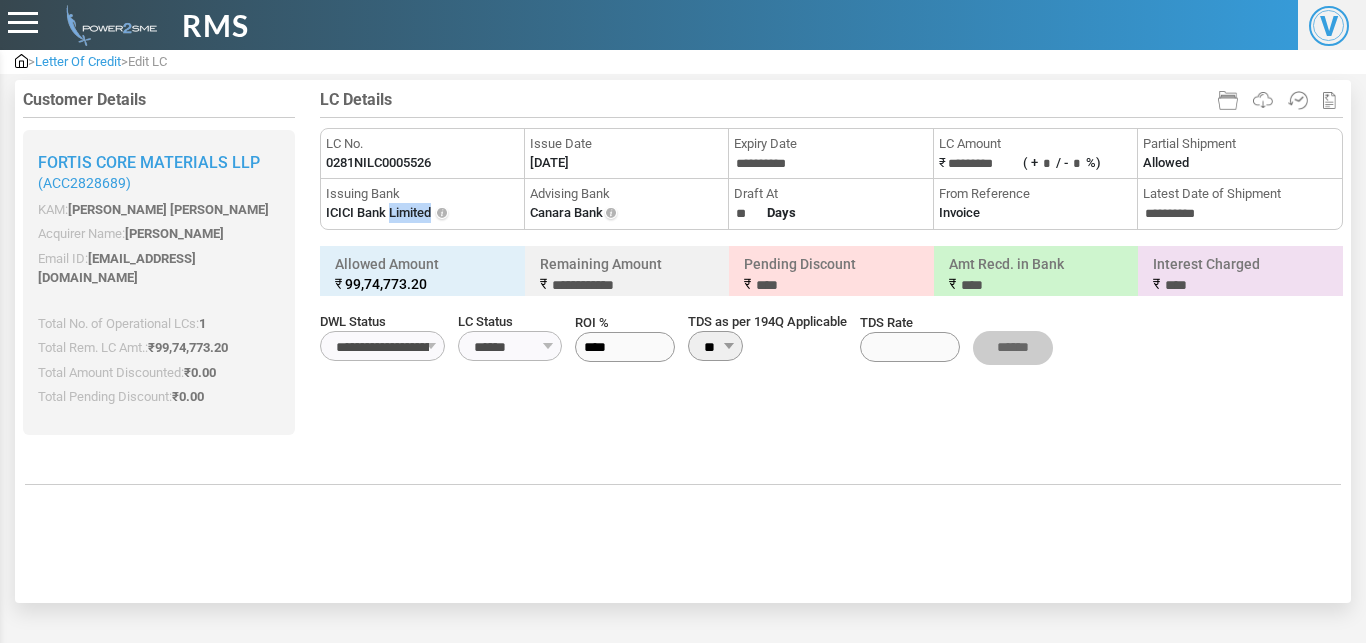 click on "ICICI Bank Limited" at bounding box center (378, 213) 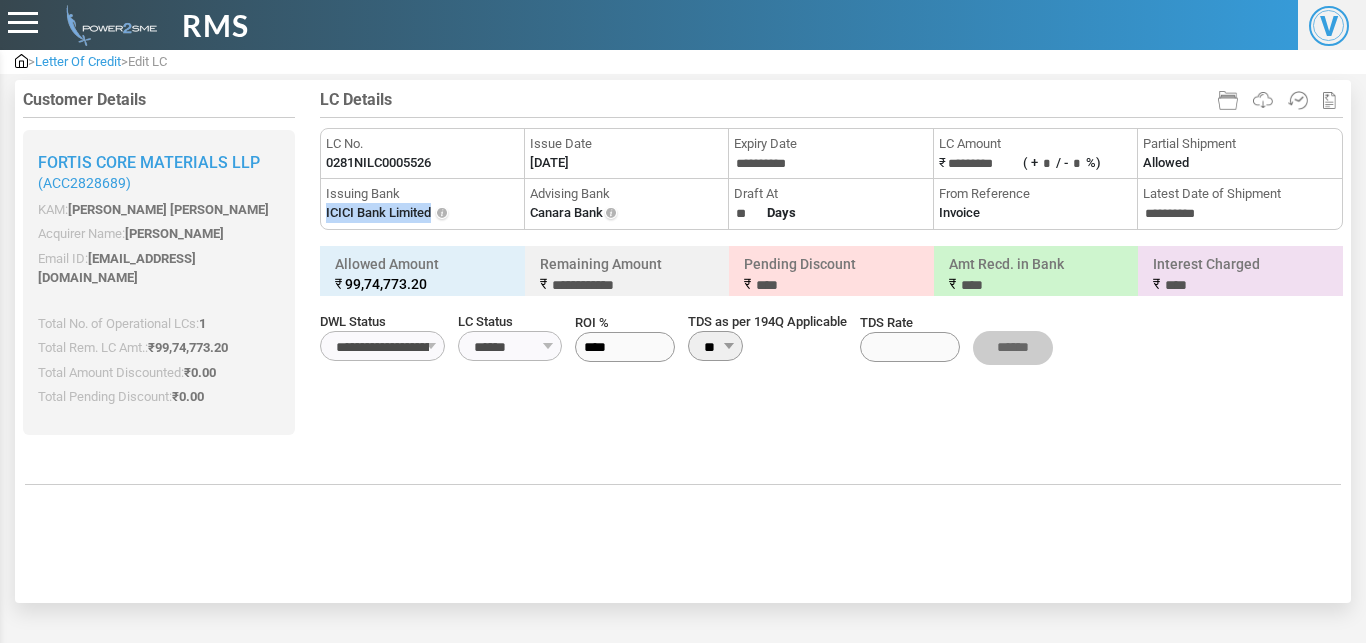 drag, startPoint x: 432, startPoint y: 206, endPoint x: 327, endPoint y: 214, distance: 105.30432 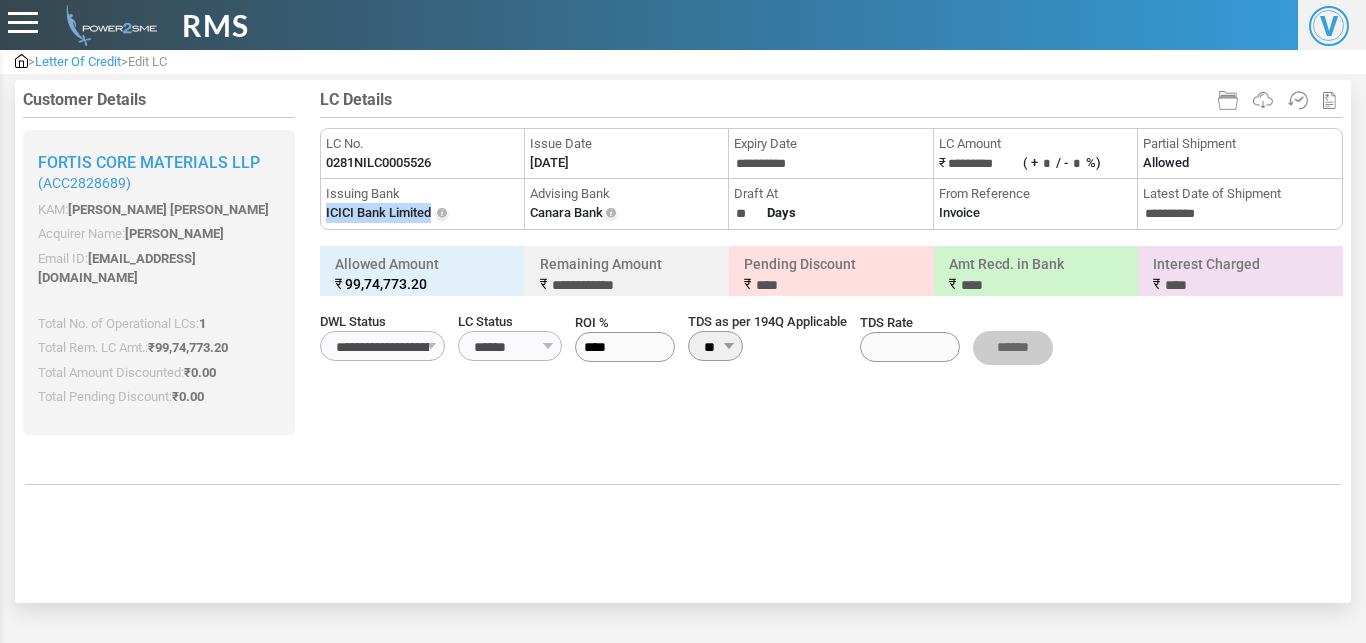 click on "ICICI Bank Limited" at bounding box center [378, 213] 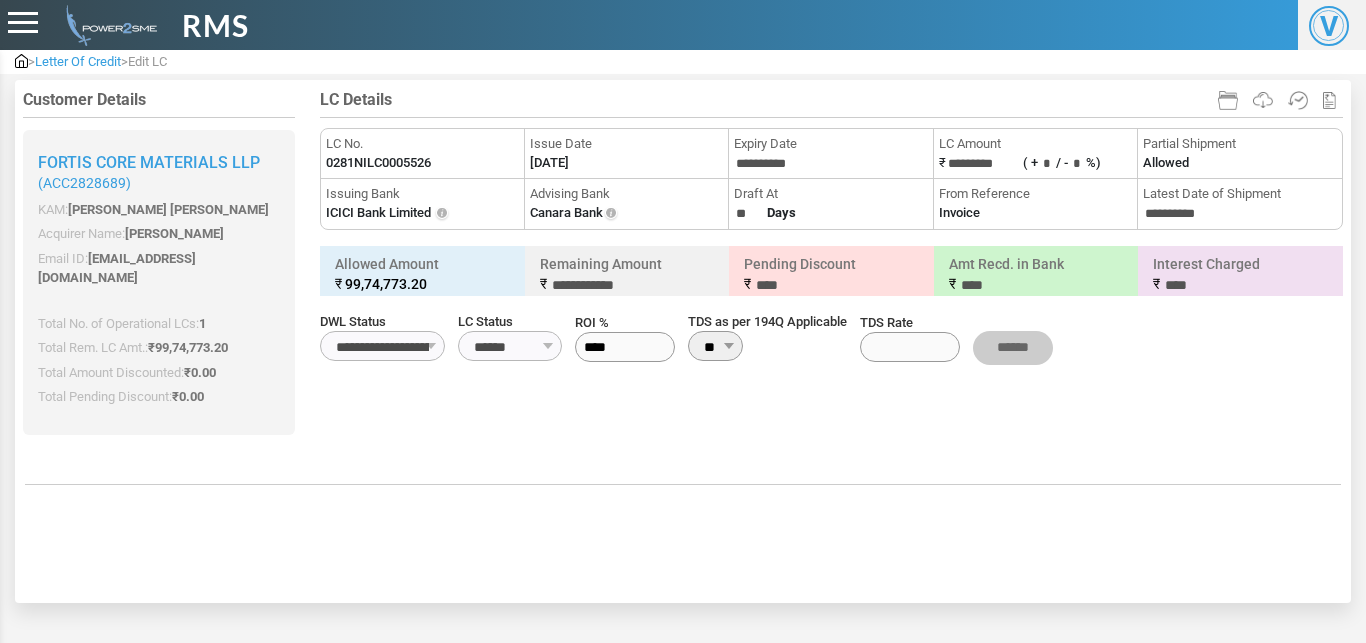 click on "0281NILC0005526" at bounding box center [378, 163] 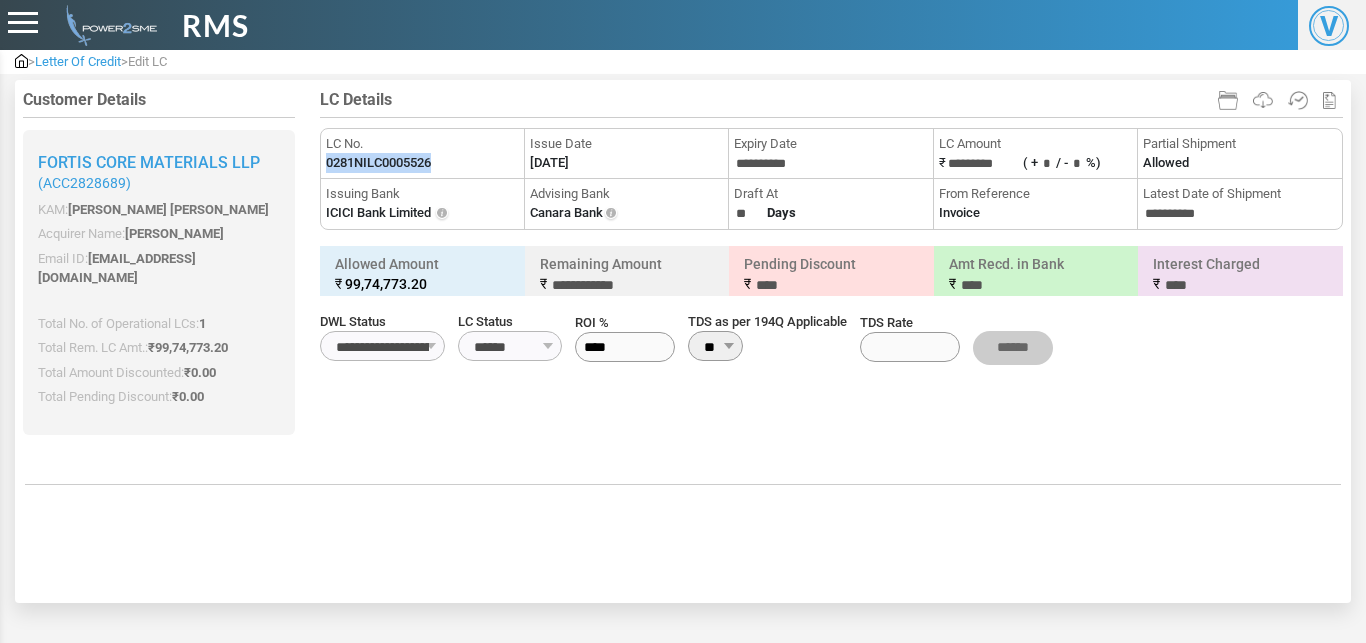 click on "0281NILC0005526" at bounding box center (378, 163) 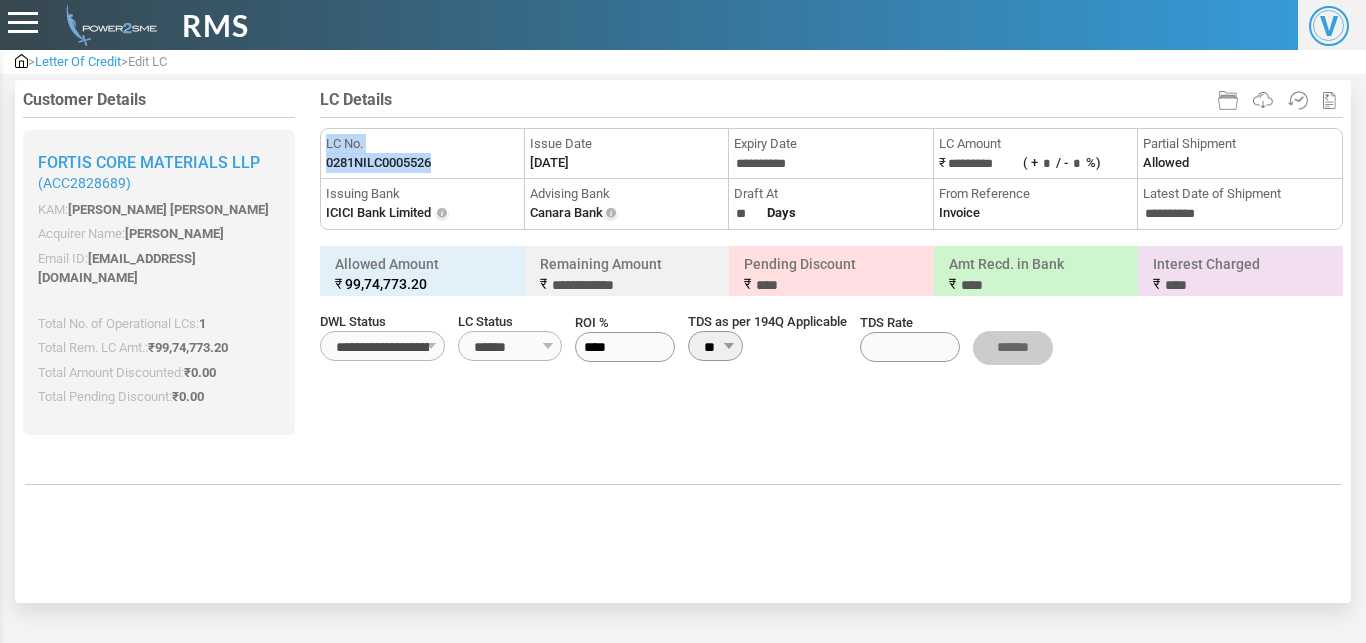 copy on "LC No.   0281NILC0005526" 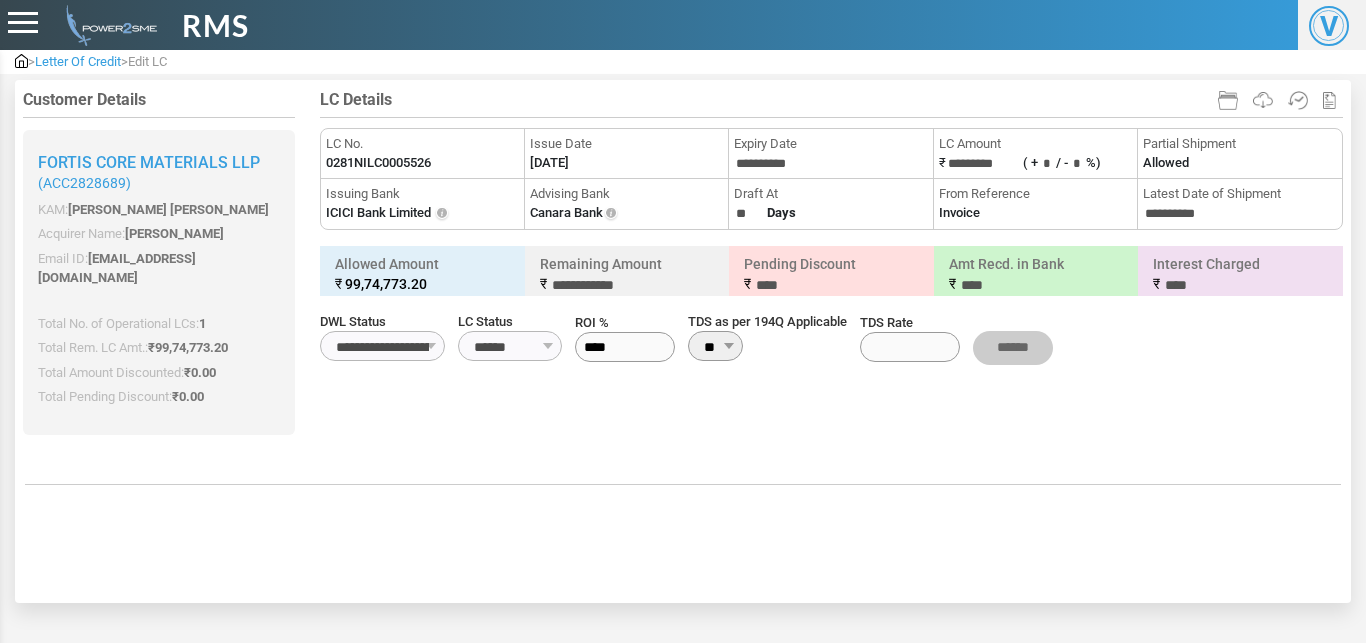 click on "[DATE]" at bounding box center (549, 163) 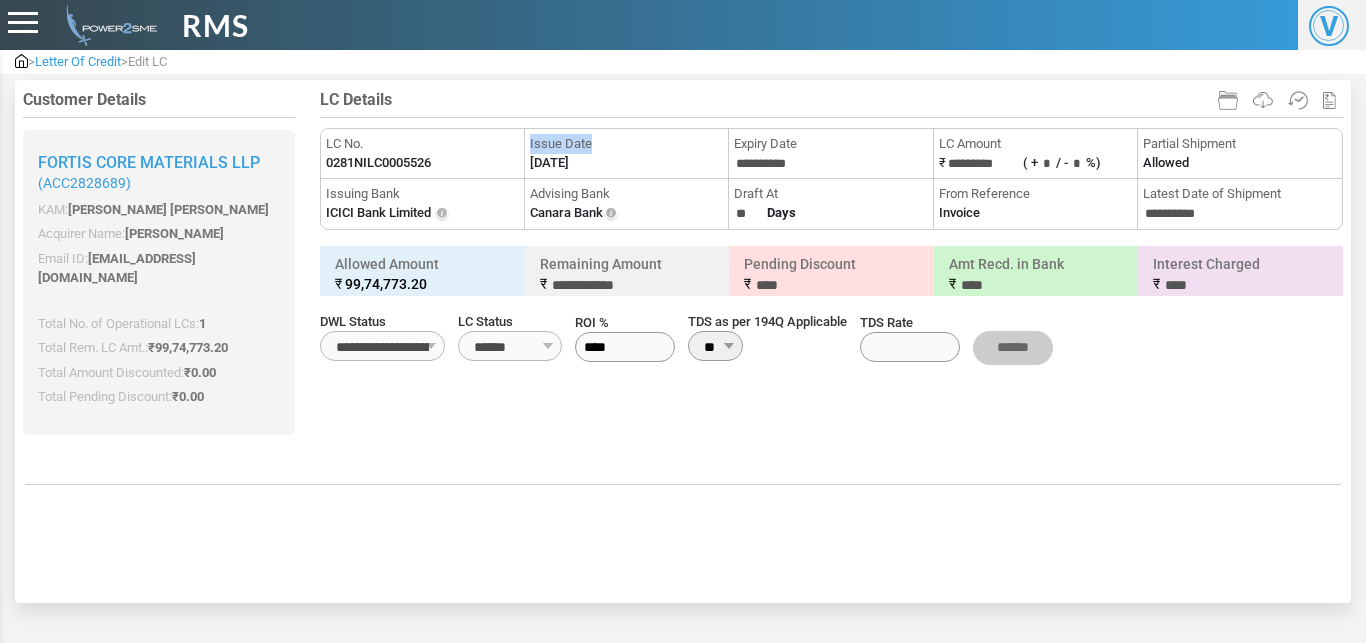 copy on "Issue Date" 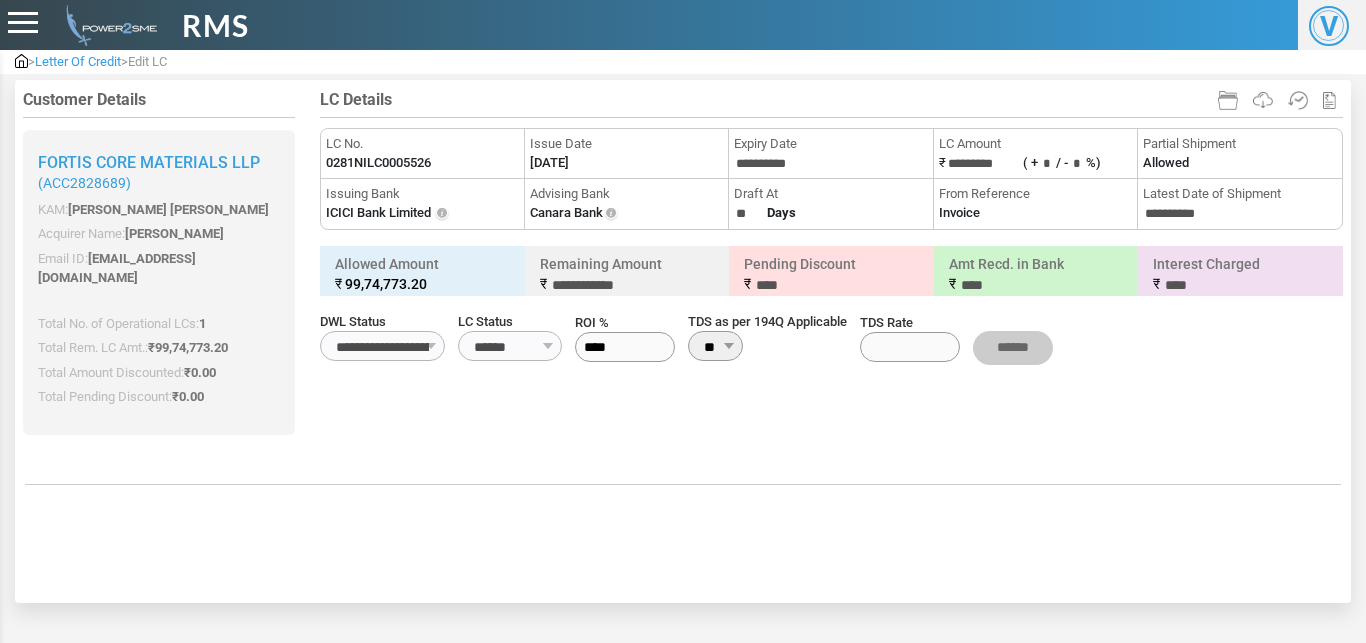 click on "LC Amount  ₹  *********   ( + *  /
- *  %)" at bounding box center [1036, 154] 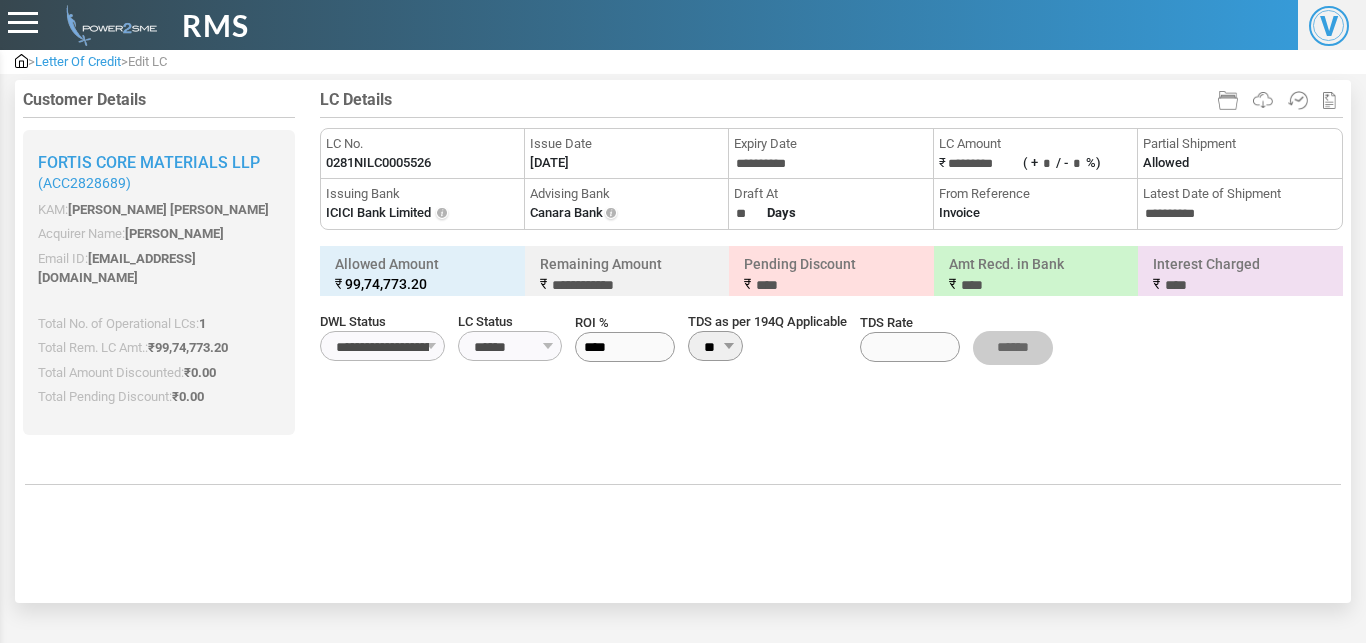 click on "LC Amount  ₹  *********   ( + *  /
- *  %)" at bounding box center [1036, 154] 